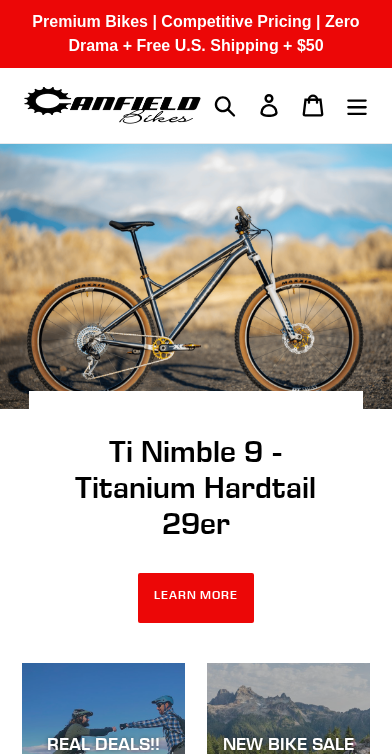 scroll, scrollTop: 0, scrollLeft: 0, axis: both 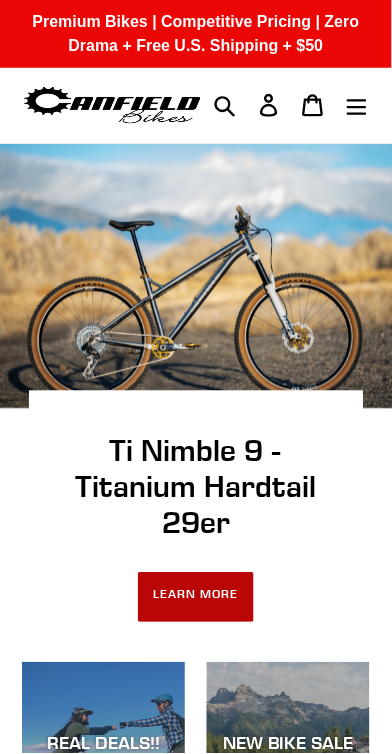 click on "LEARN MORE" at bounding box center [196, 598] 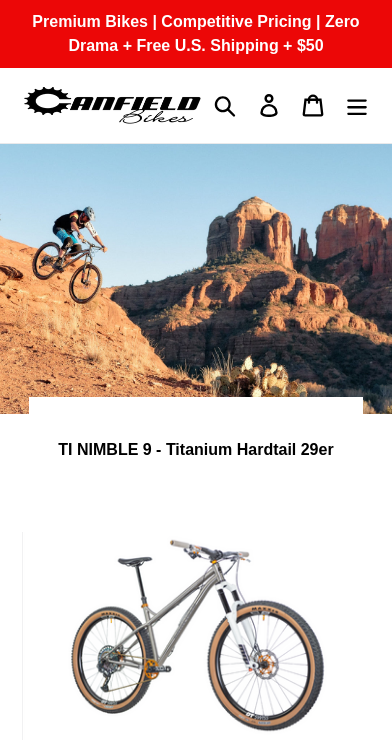 scroll, scrollTop: 0, scrollLeft: 0, axis: both 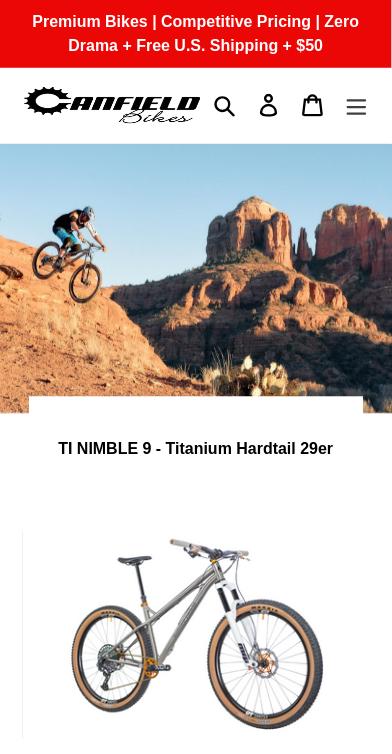 click 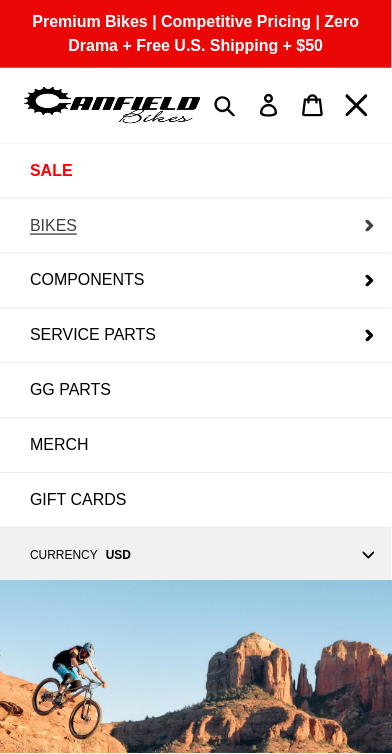 click on "BIKES" at bounding box center [196, 226] 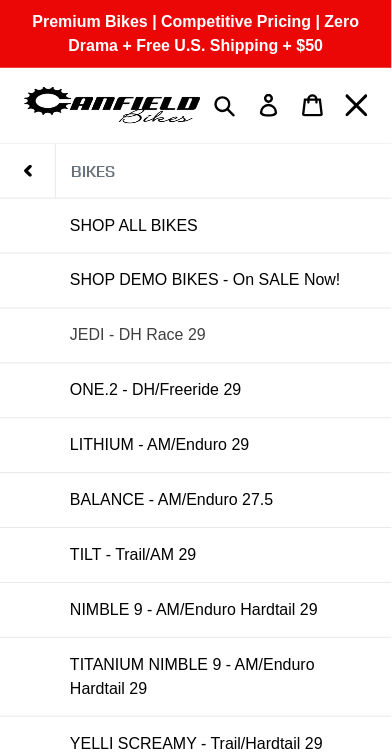 click on "JEDI - DH Race 29" at bounding box center [138, 336] 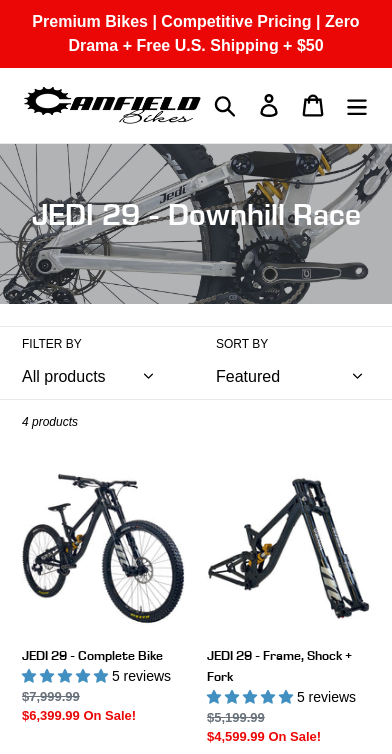 scroll, scrollTop: 0, scrollLeft: 0, axis: both 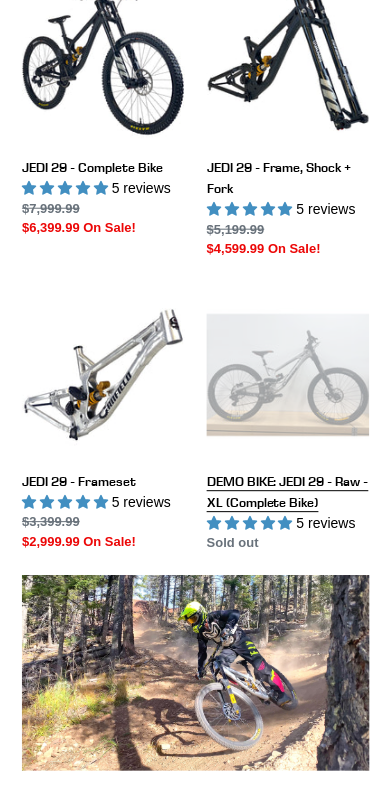 click on "DEMO BIKE: JEDI 29 - Raw - XL (Complete Bike)" at bounding box center (288, 424) 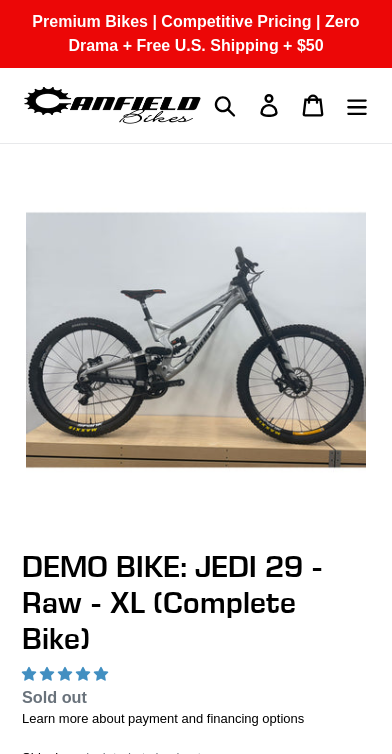 scroll, scrollTop: 0, scrollLeft: 0, axis: both 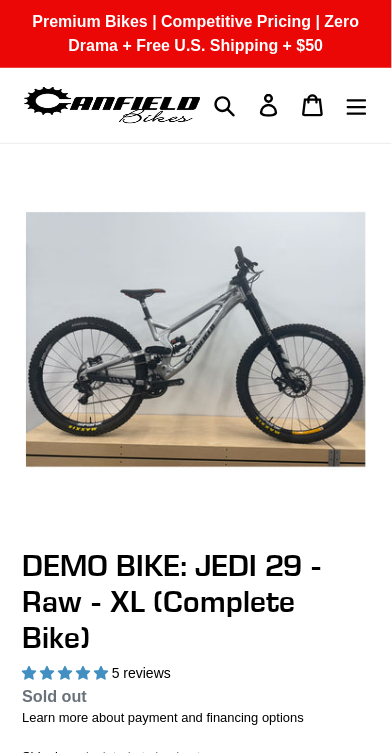 select on "highest-rating" 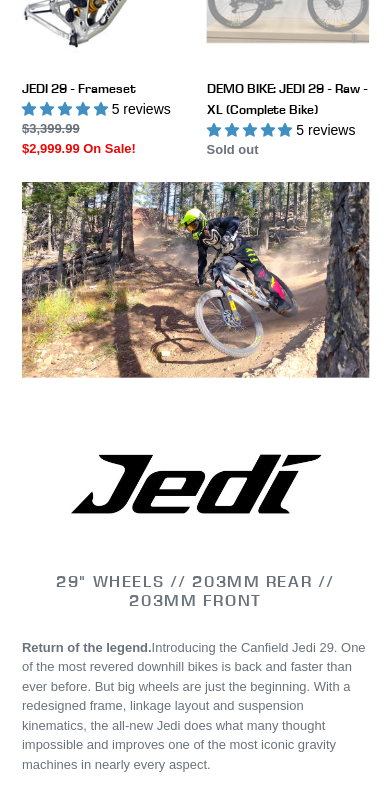 scroll, scrollTop: 882, scrollLeft: 0, axis: vertical 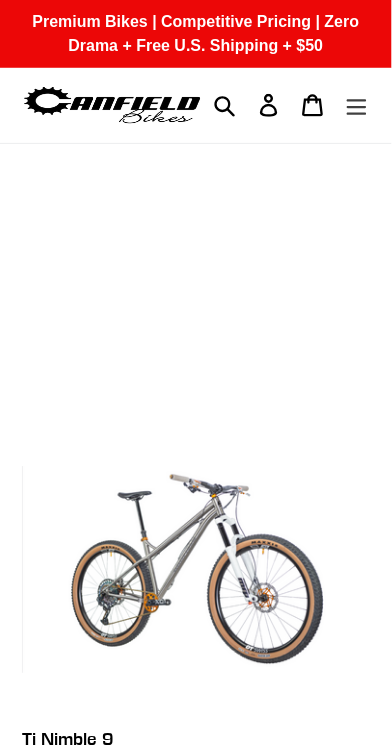click 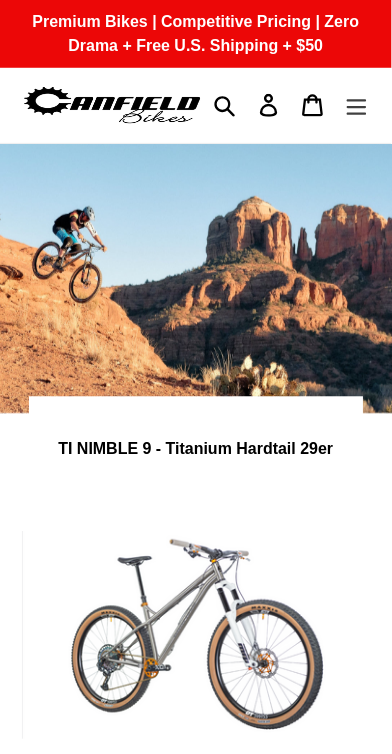 scroll, scrollTop: 0, scrollLeft: 0, axis: both 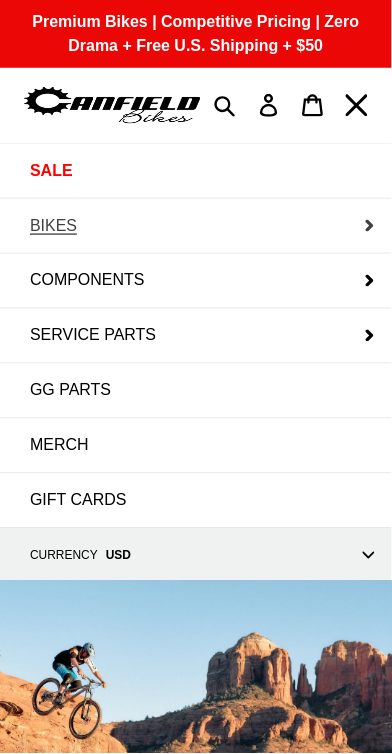 click on "BIKES" at bounding box center [196, 226] 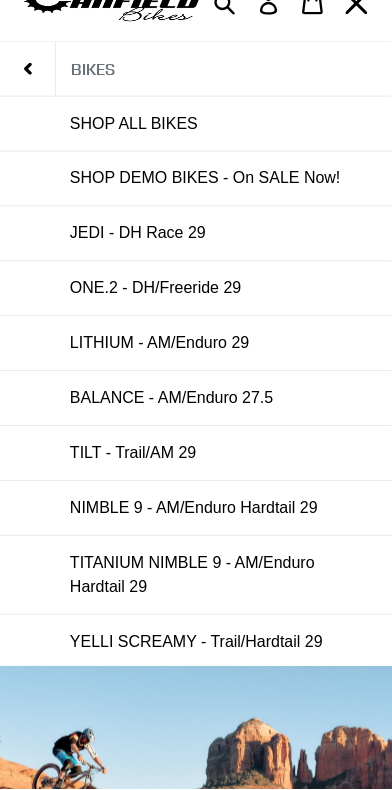 scroll, scrollTop: 105, scrollLeft: 0, axis: vertical 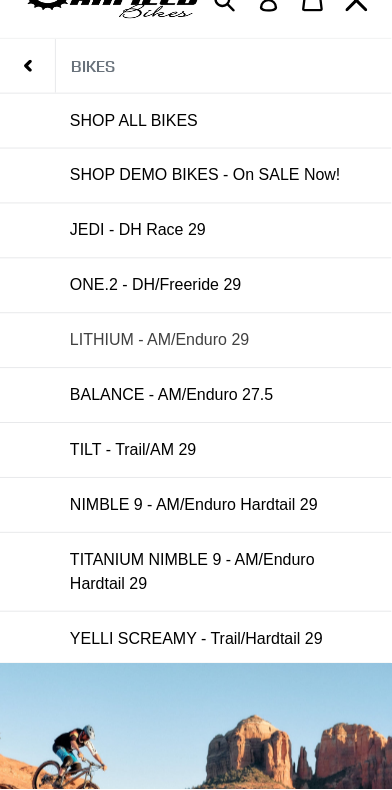 click on "LITHIUM - AM/Enduro 29" at bounding box center [160, 341] 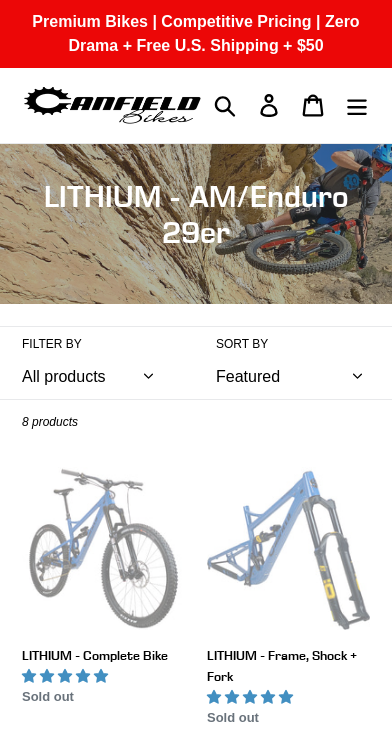 scroll, scrollTop: 0, scrollLeft: 0, axis: both 